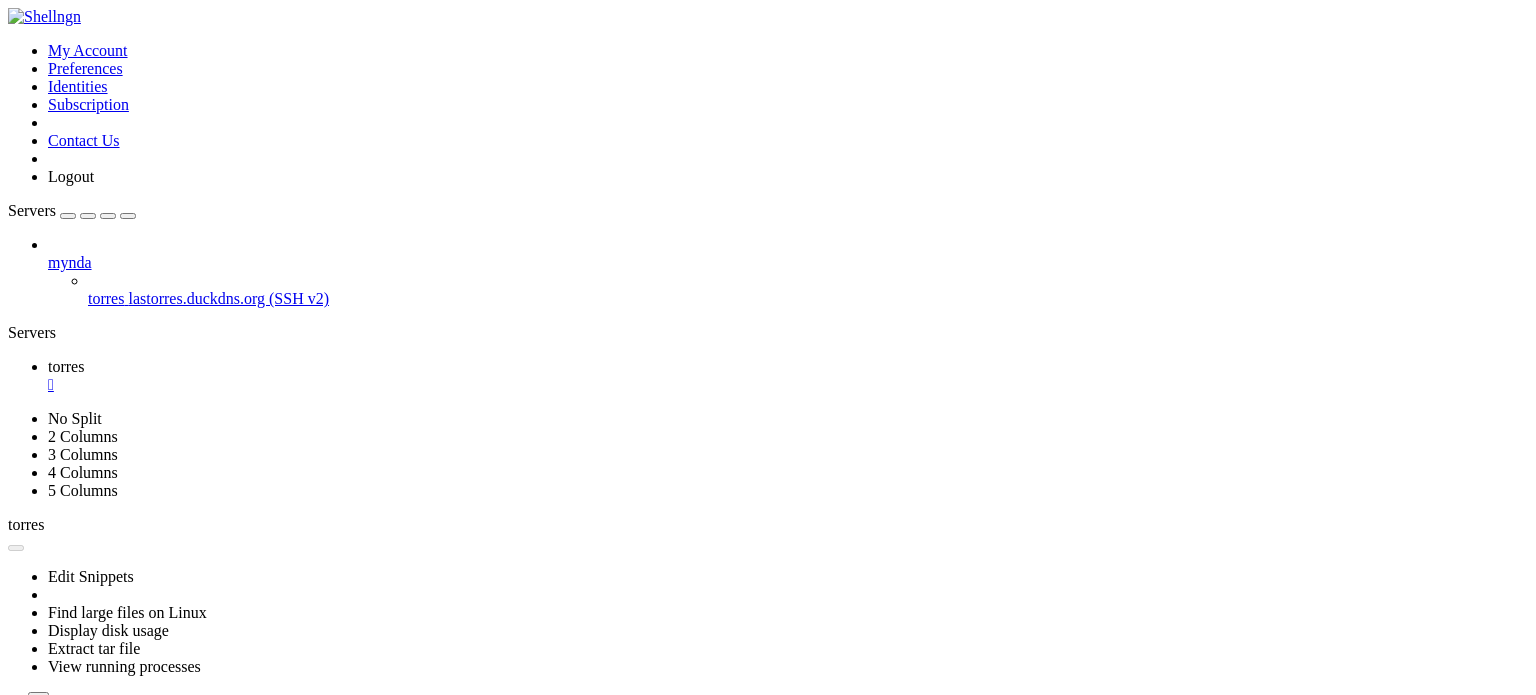 scroll, scrollTop: 0, scrollLeft: 0, axis: both 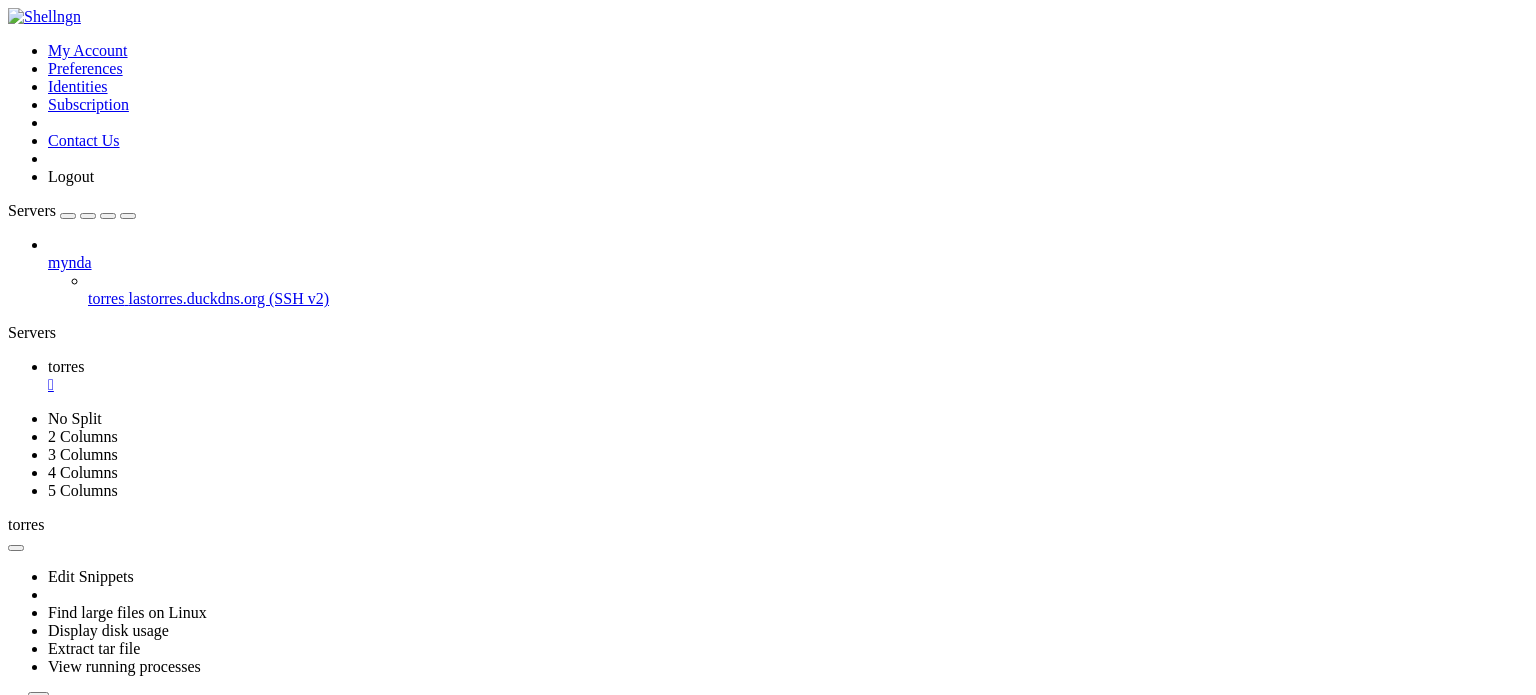 click 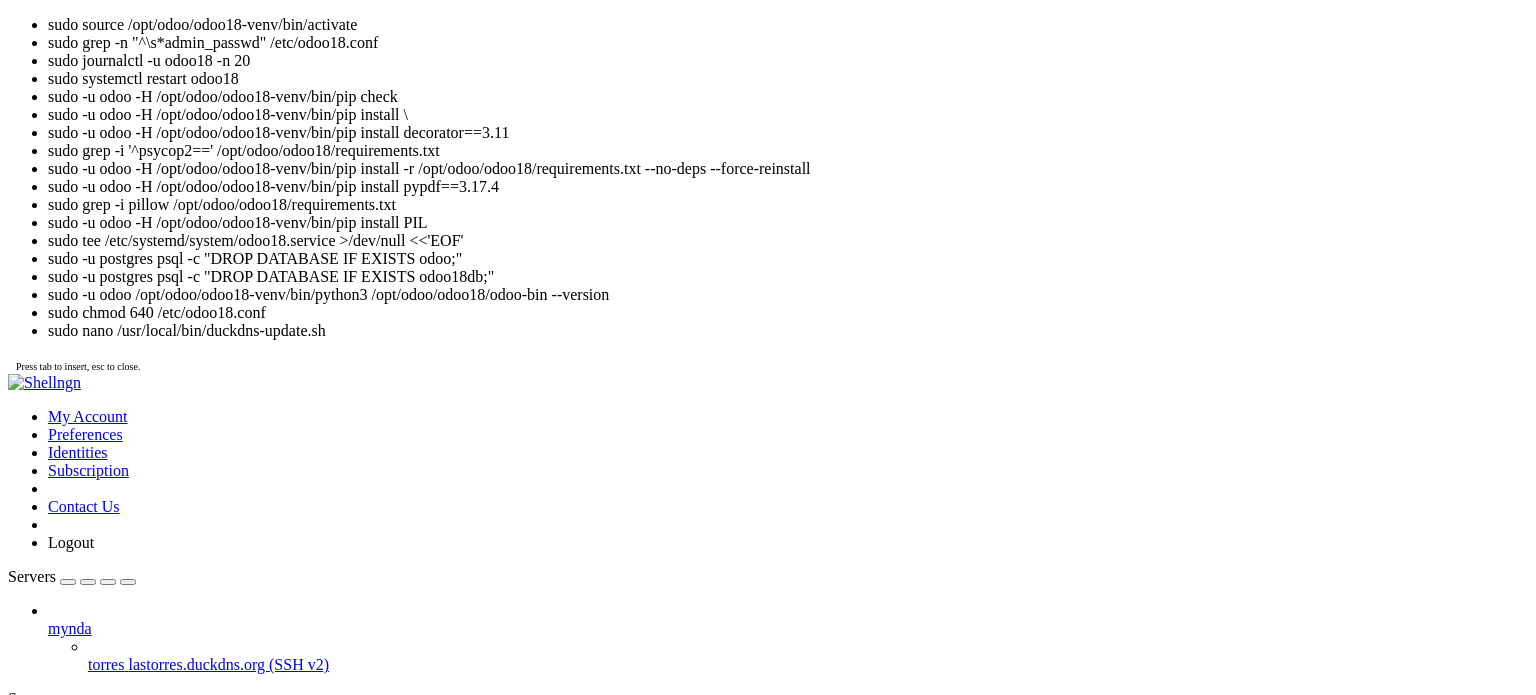 scroll, scrollTop: 31671, scrollLeft: 0, axis: vertical 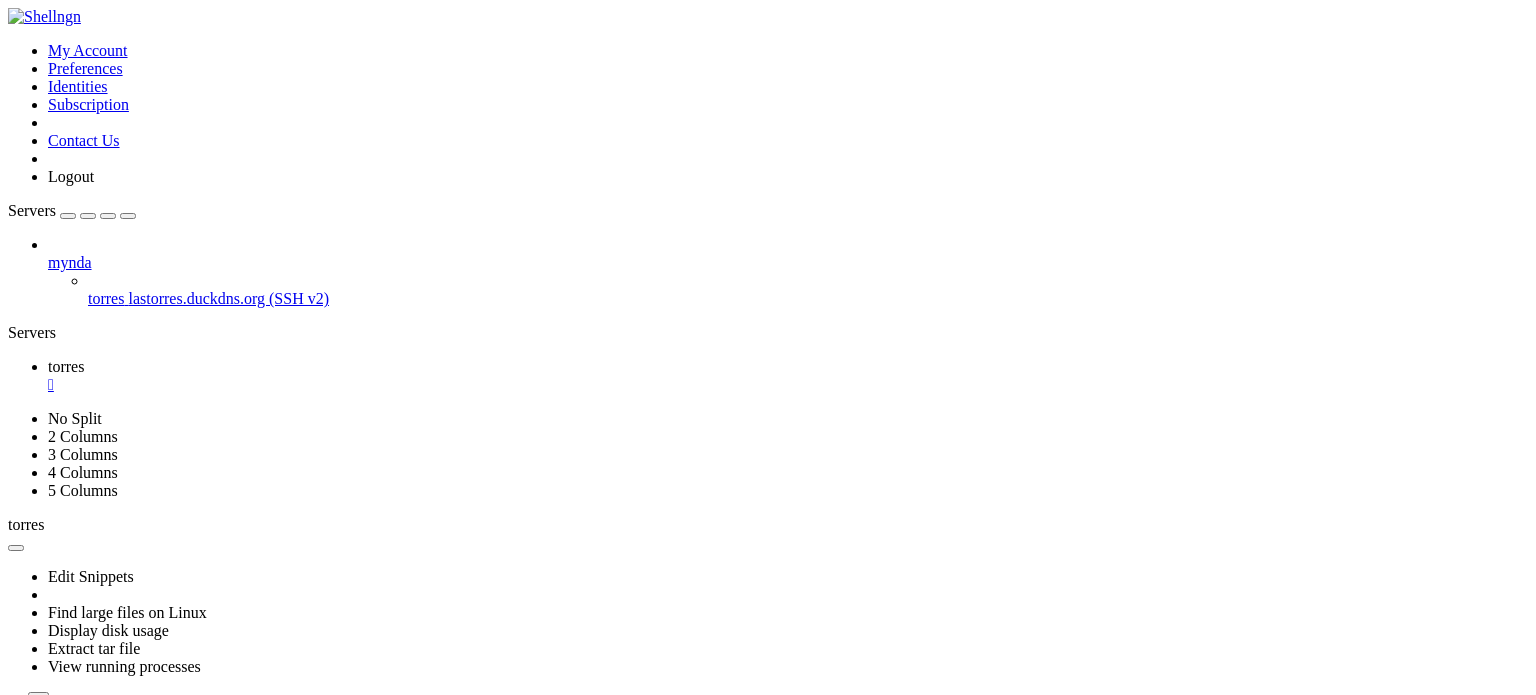drag, startPoint x: 208, startPoint y: 1269, endPoint x: 19, endPoint y: 1184, distance: 207.23416 